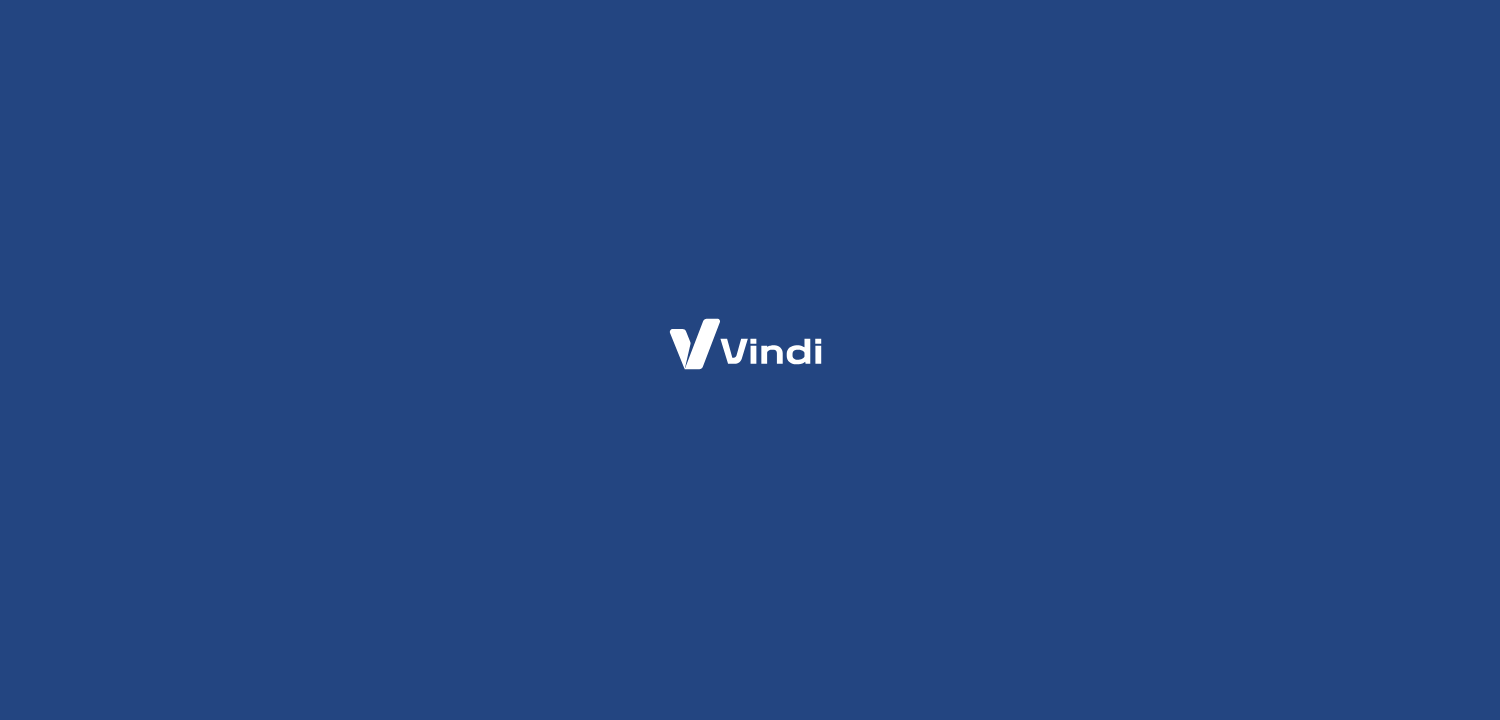 scroll, scrollTop: 0, scrollLeft: 0, axis: both 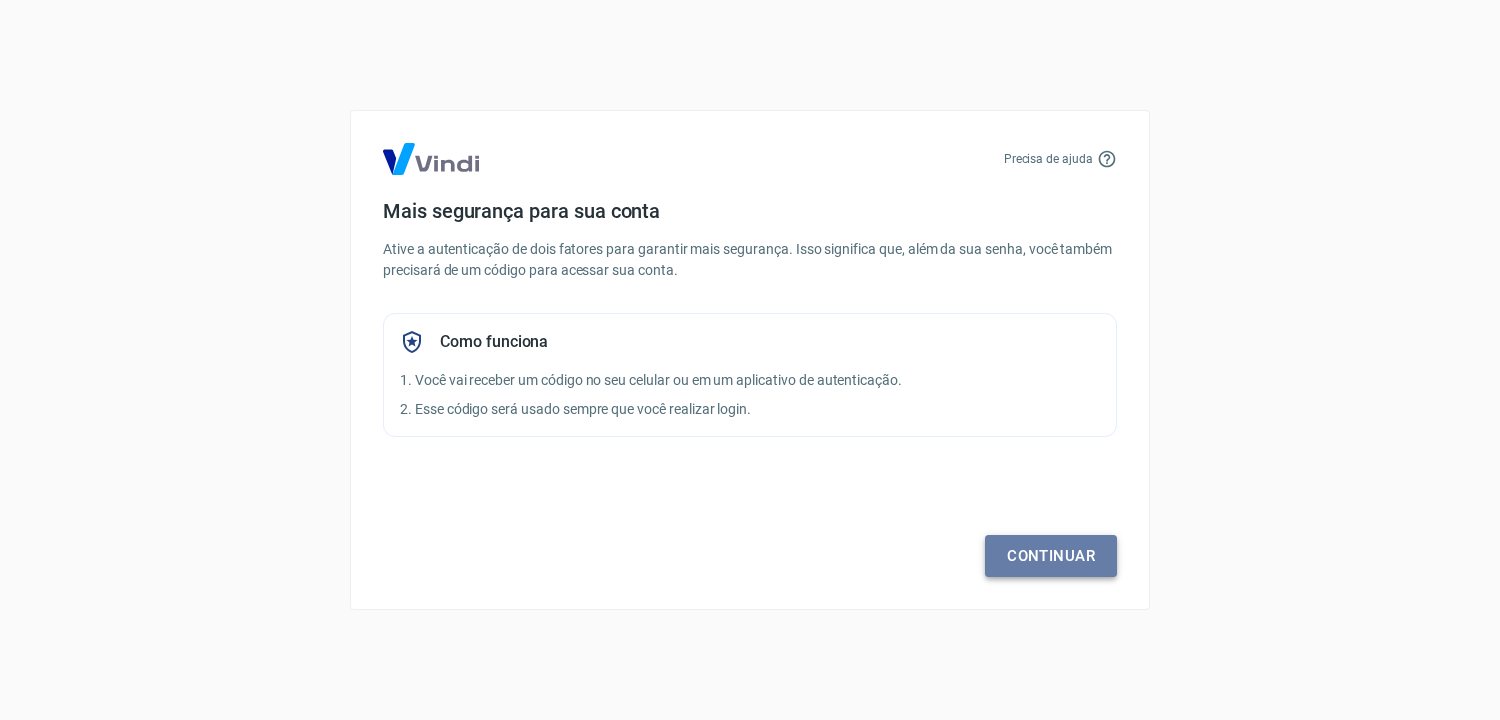 click on "Continuar" at bounding box center (1051, 556) 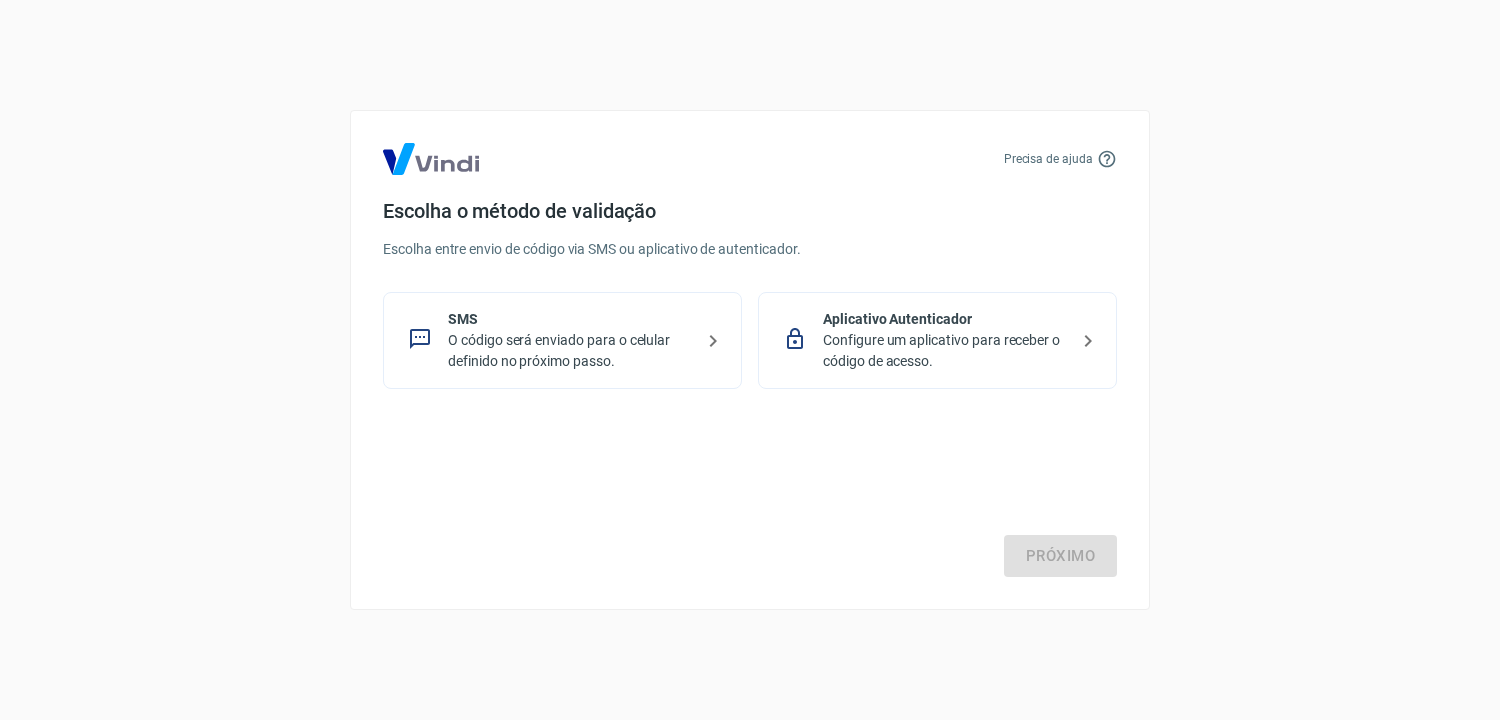 click on "Configure um aplicativo para receber o código de acesso." at bounding box center (945, 351) 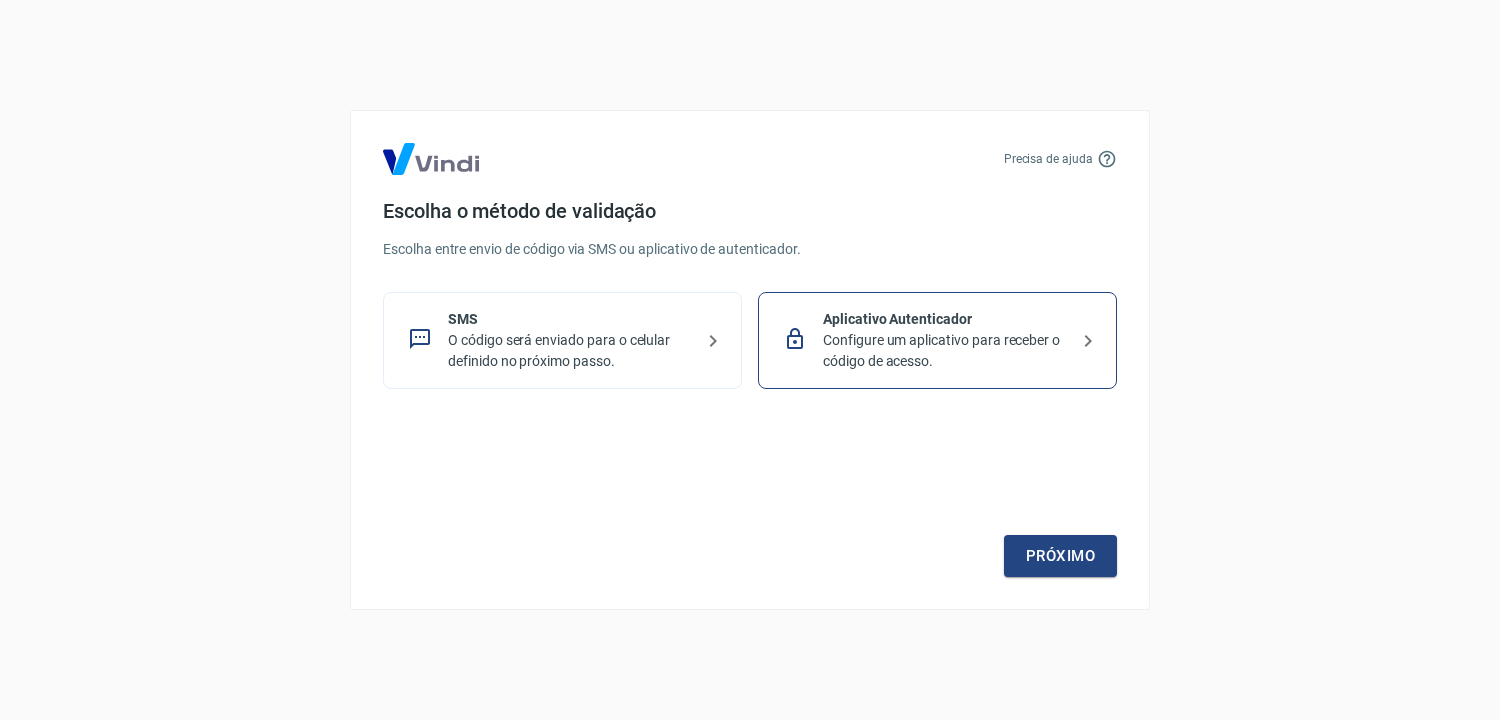 click on "Configure um aplicativo para receber o código de acesso." at bounding box center (945, 351) 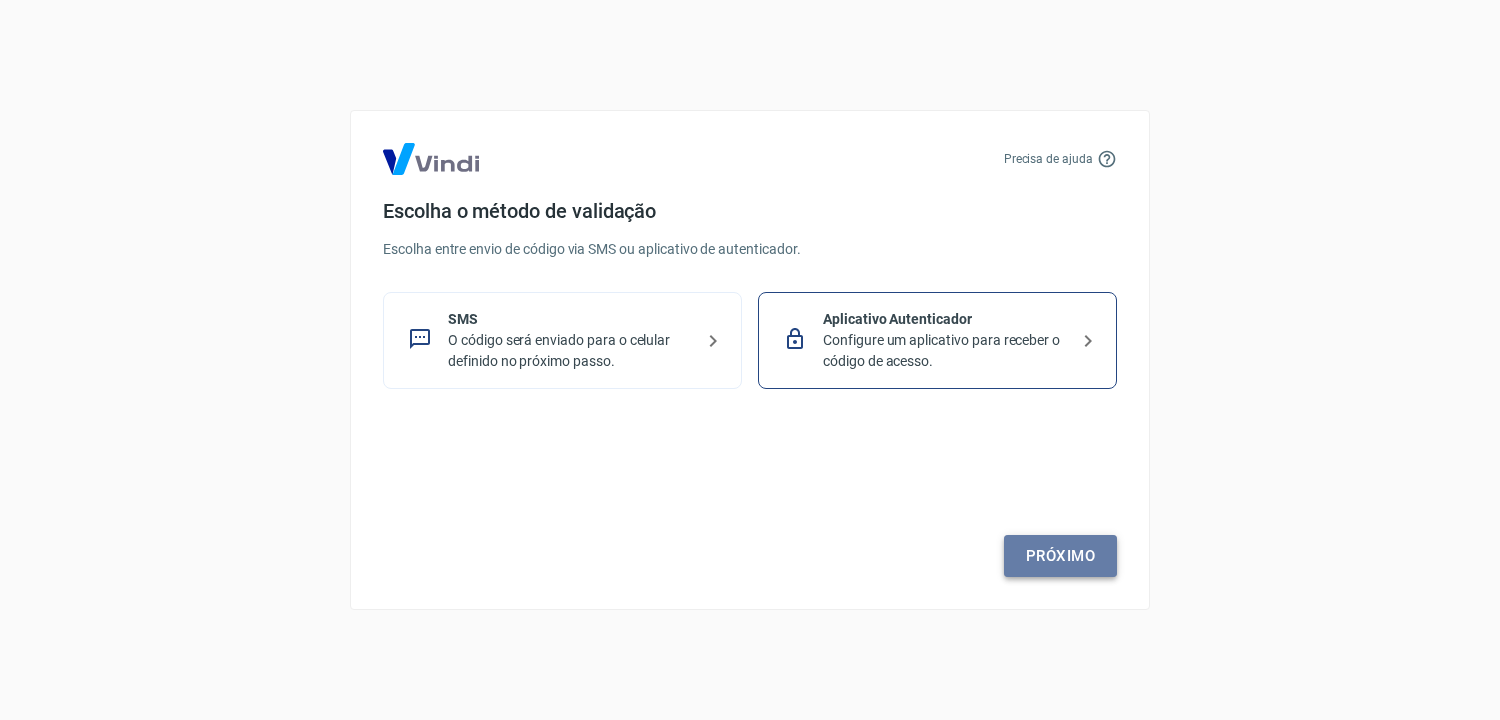 click on "Próximo" at bounding box center (1060, 556) 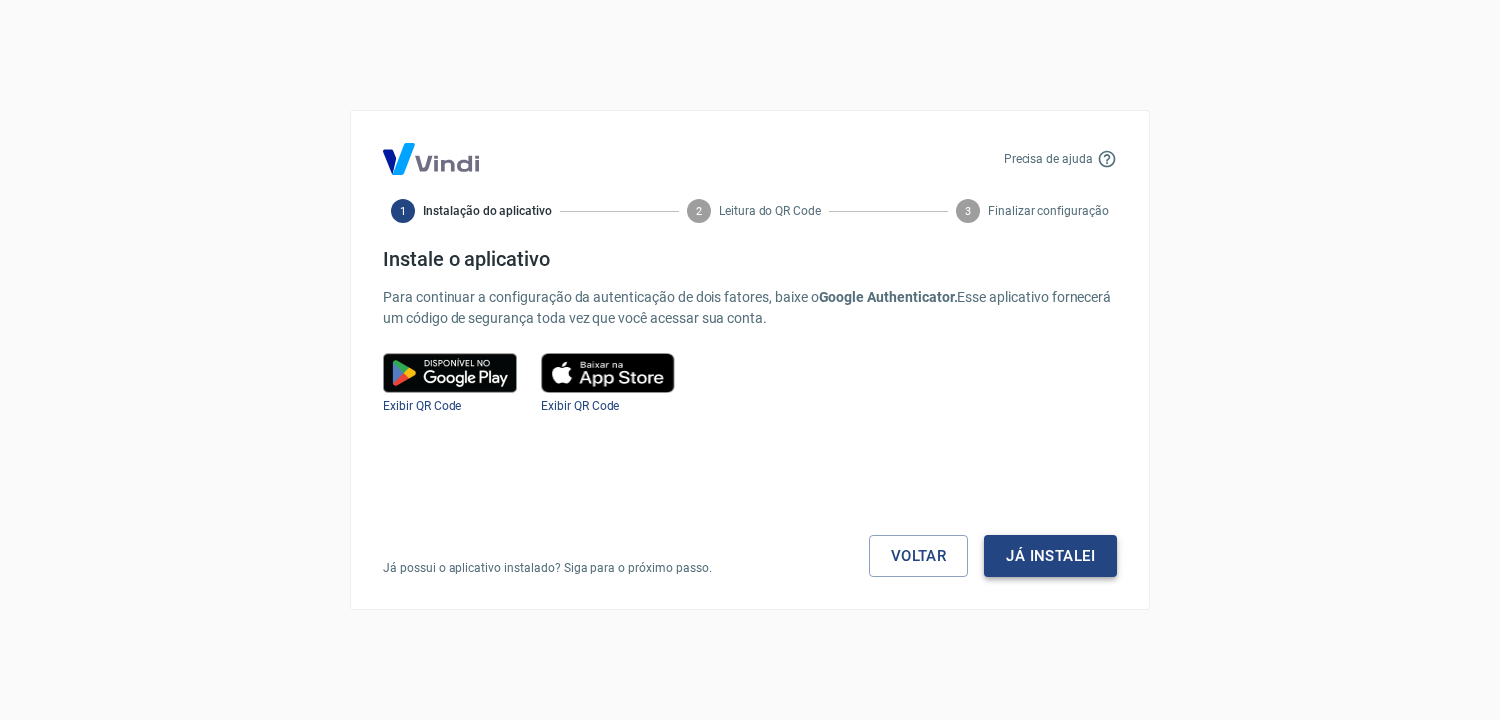 click on "Já instalei" at bounding box center [1050, 556] 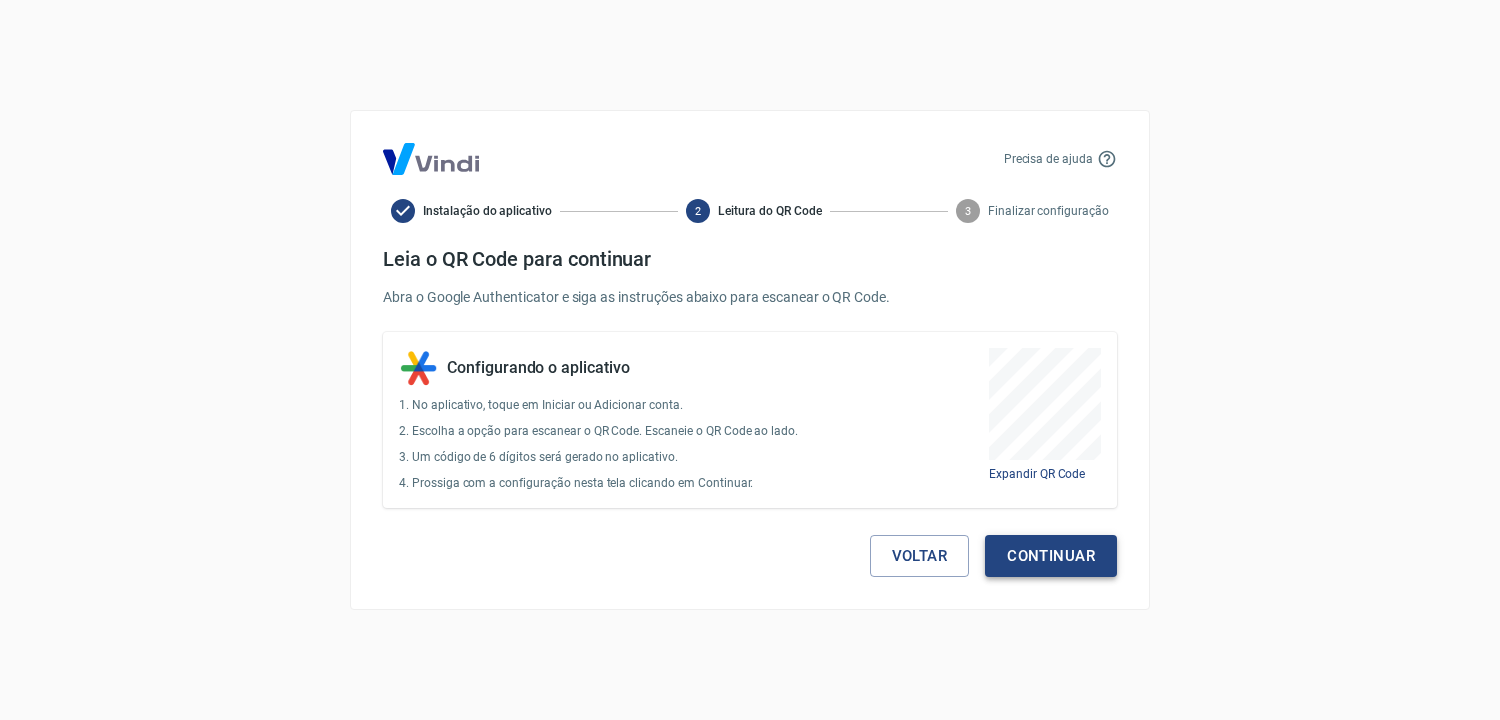 click on "Continuar" at bounding box center (1051, 556) 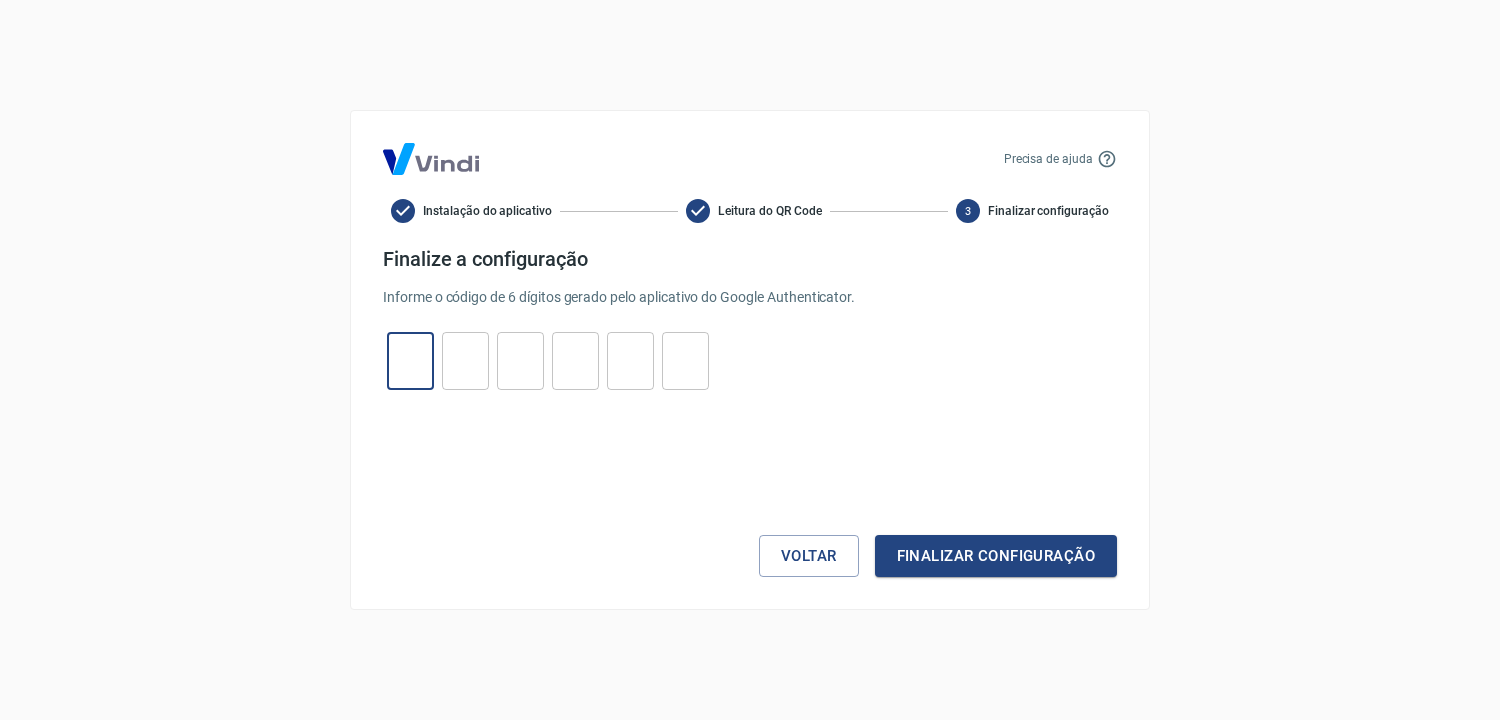 click at bounding box center (410, 361) 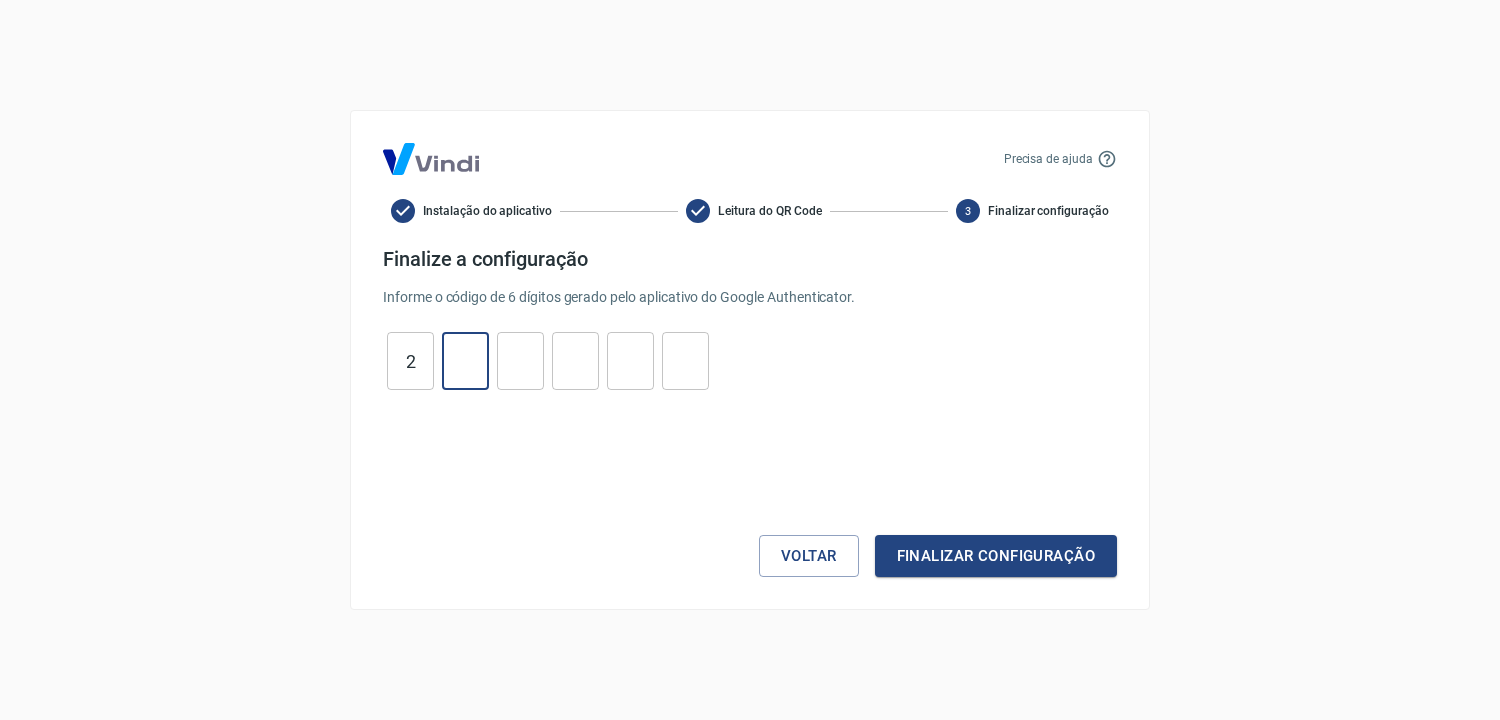 type on "6" 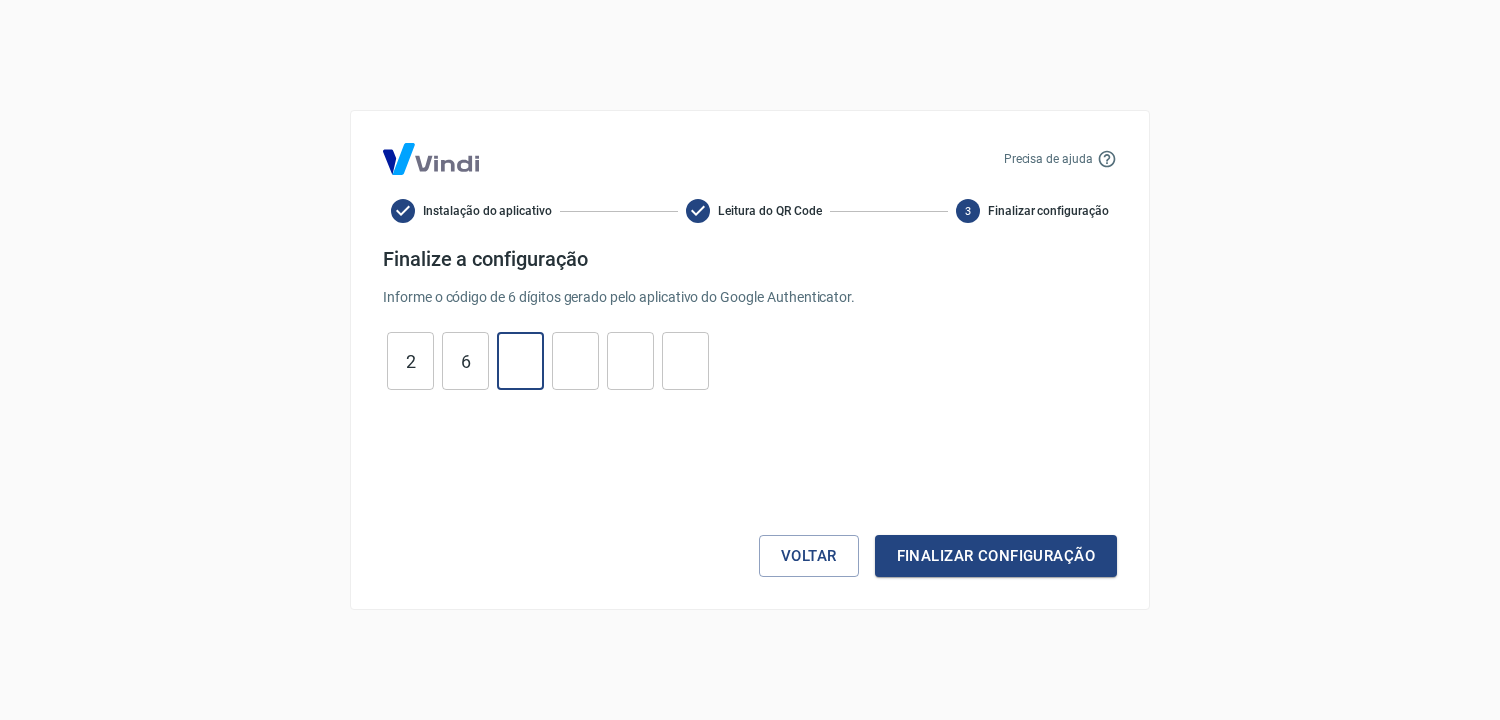 type on "1" 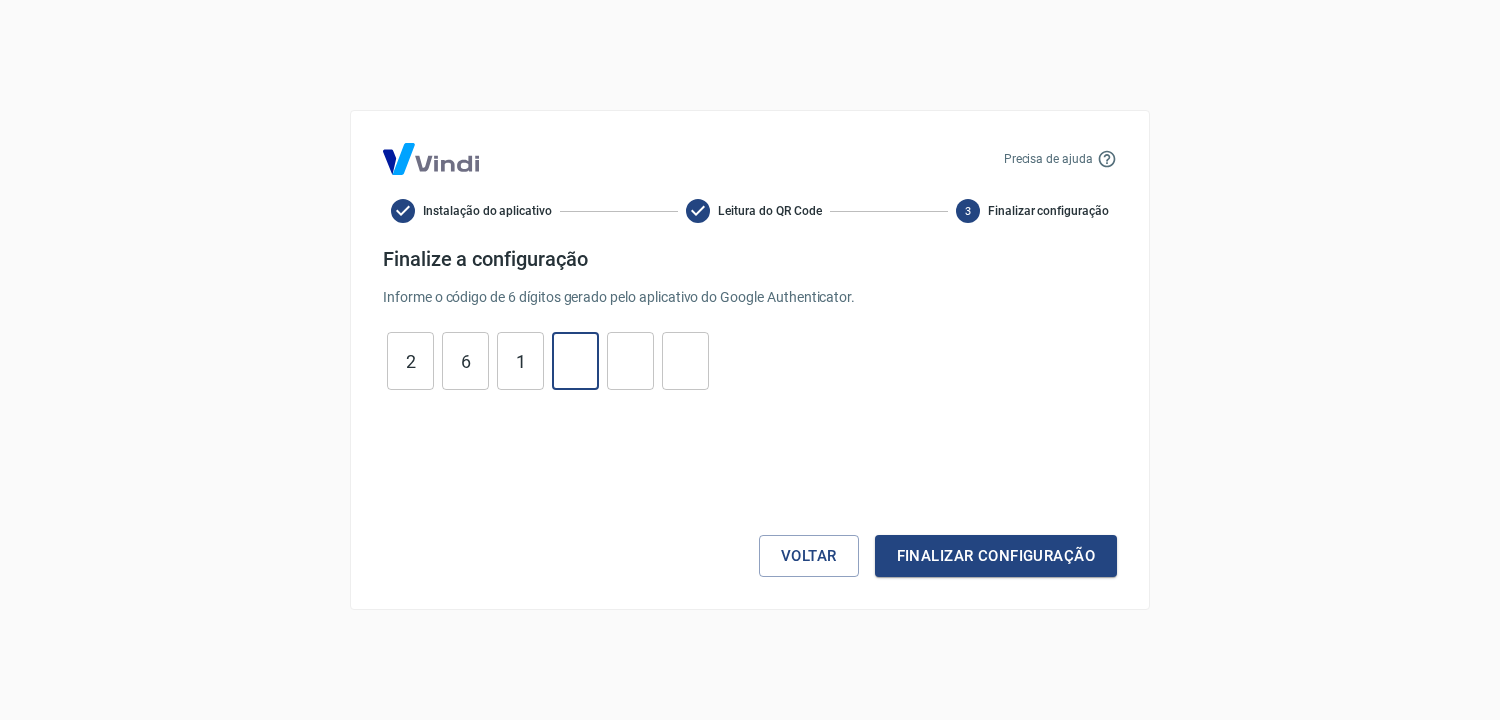 type on "3" 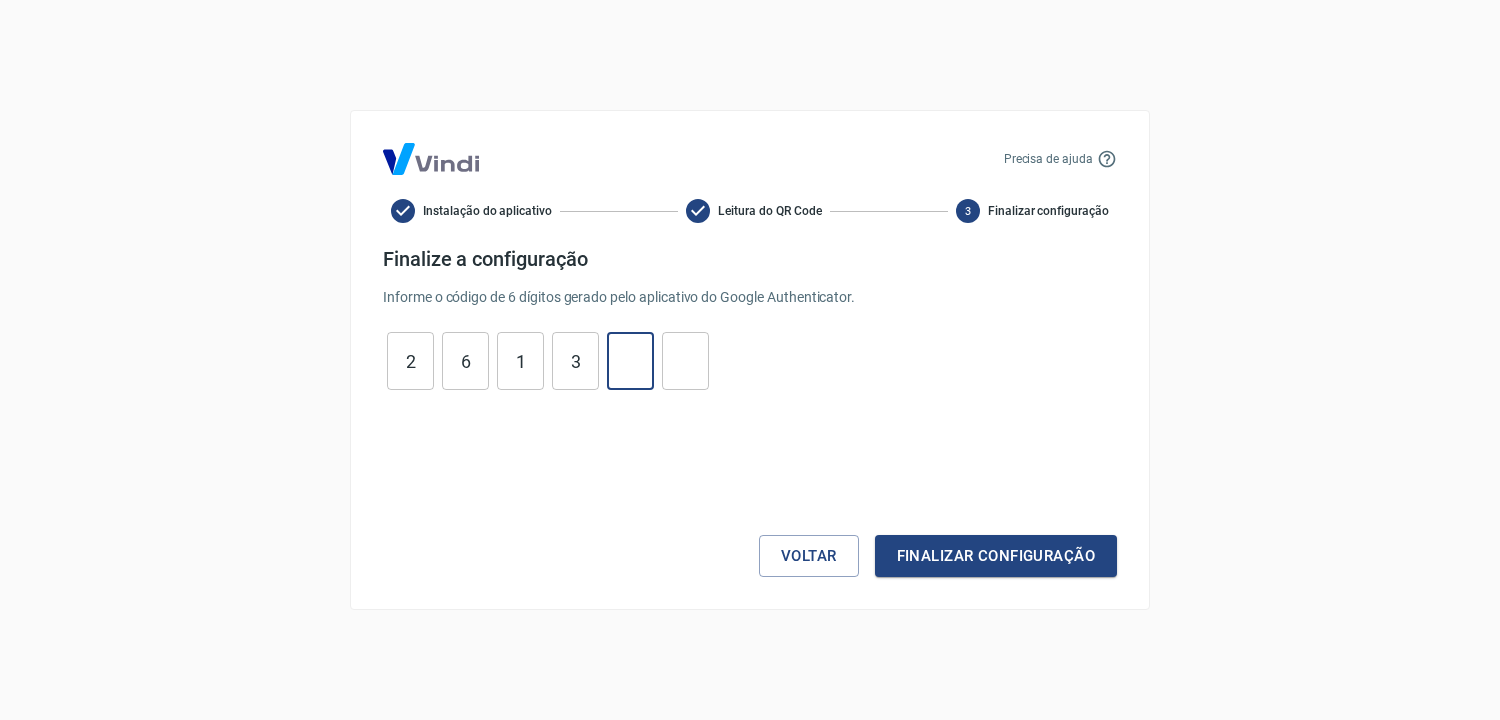 type on "4" 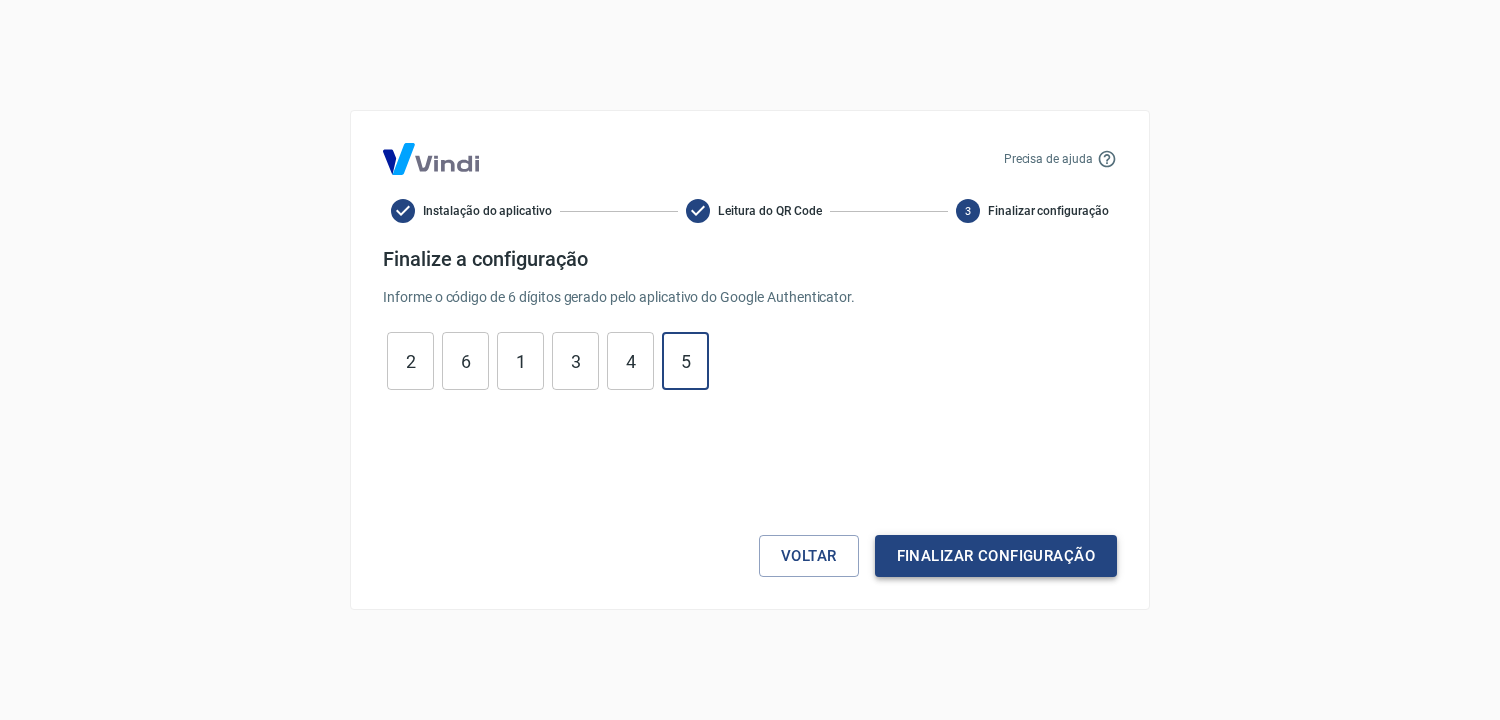 type on "5" 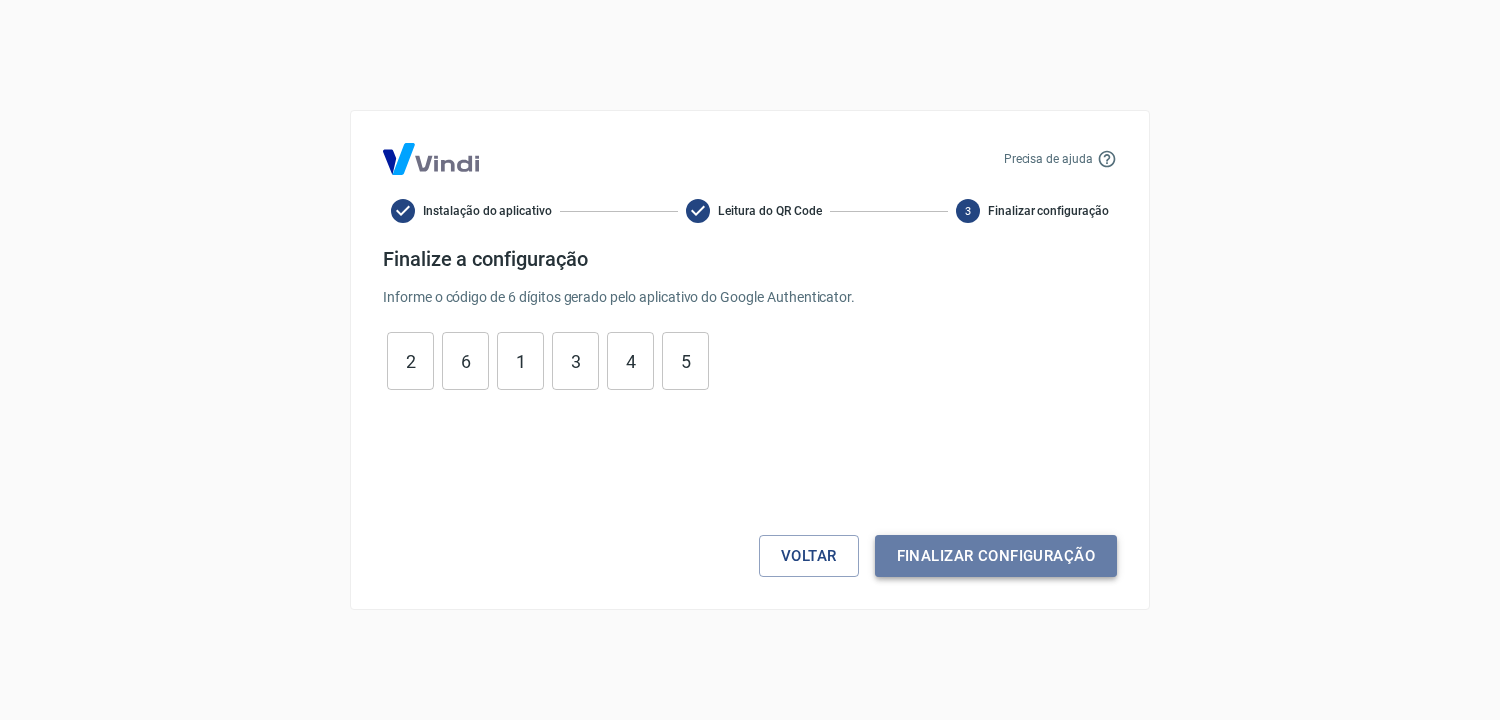 click on "Finalizar configuração" at bounding box center (996, 556) 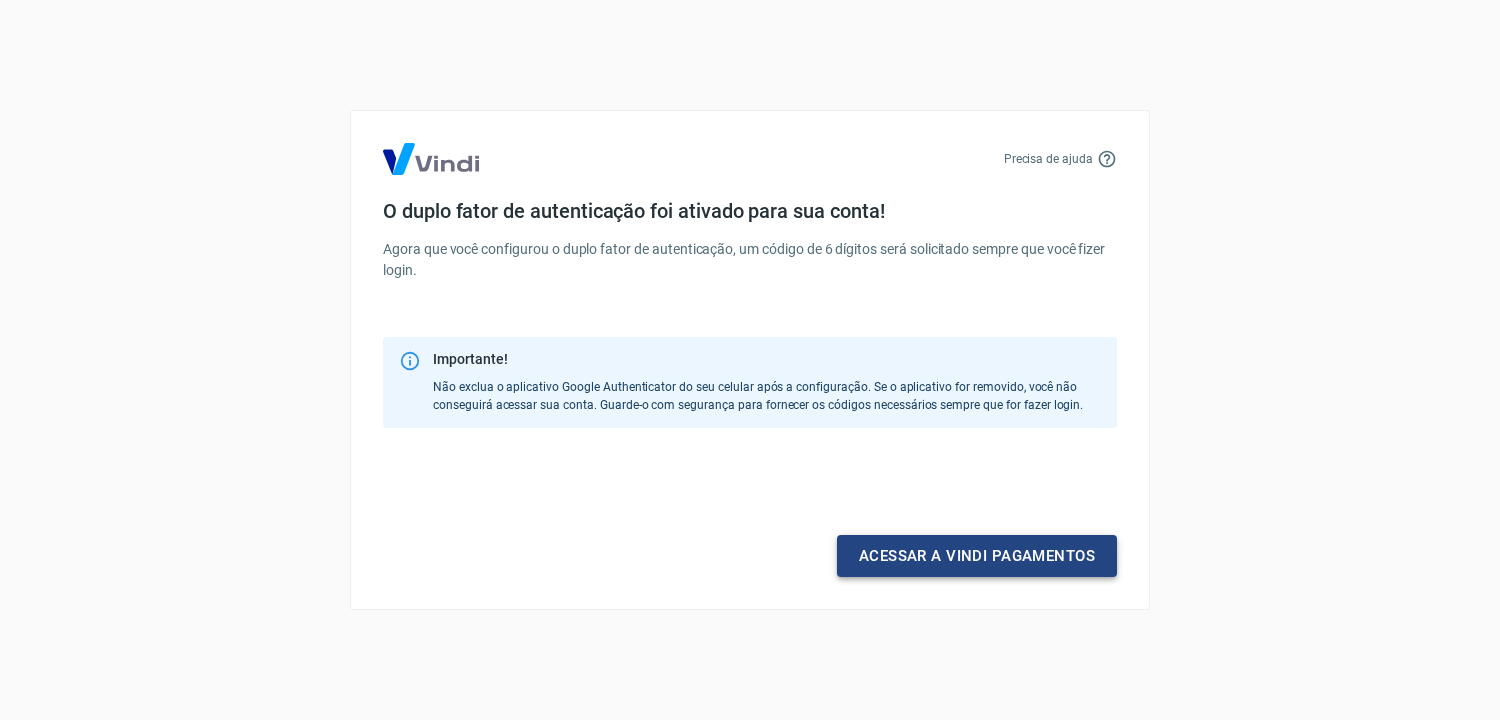 click on "Acessar a Vindi pagamentos" at bounding box center (977, 556) 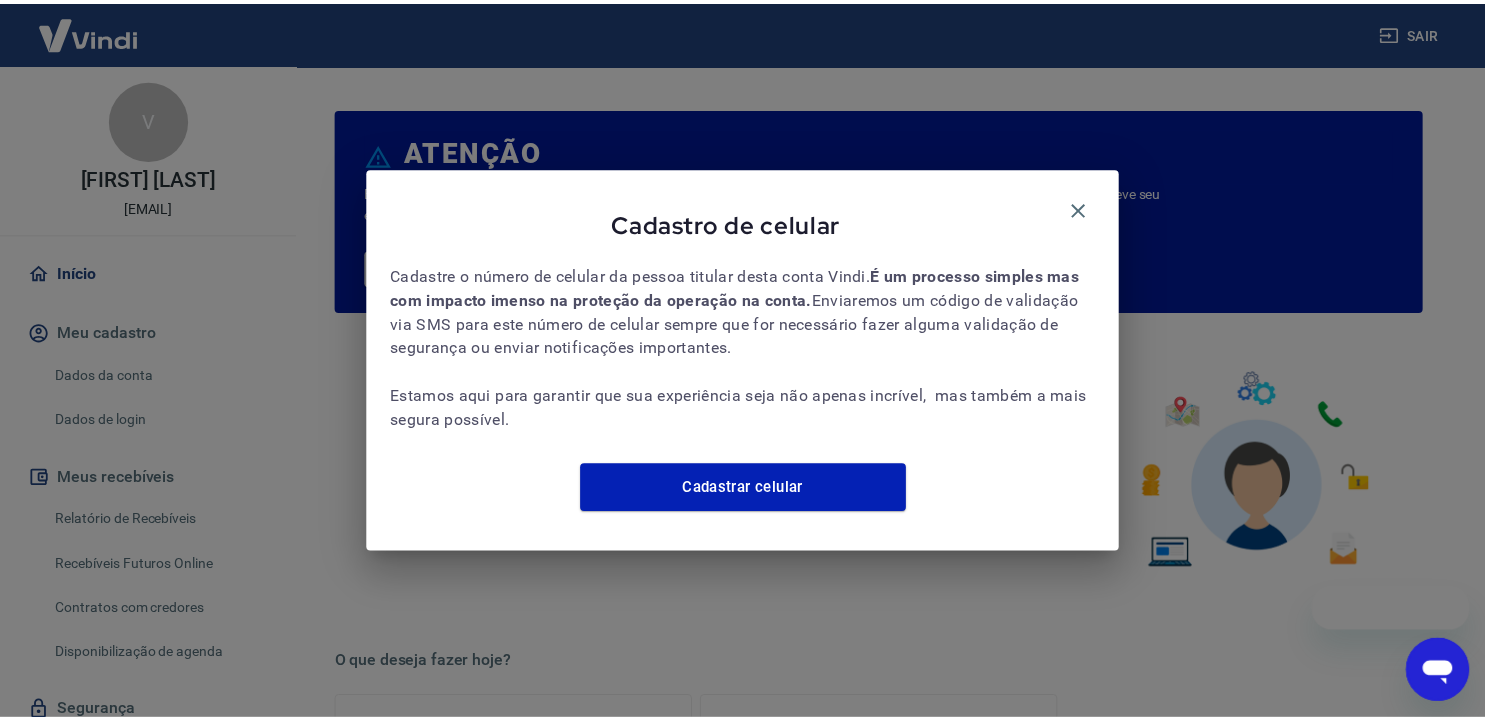 scroll, scrollTop: 0, scrollLeft: 0, axis: both 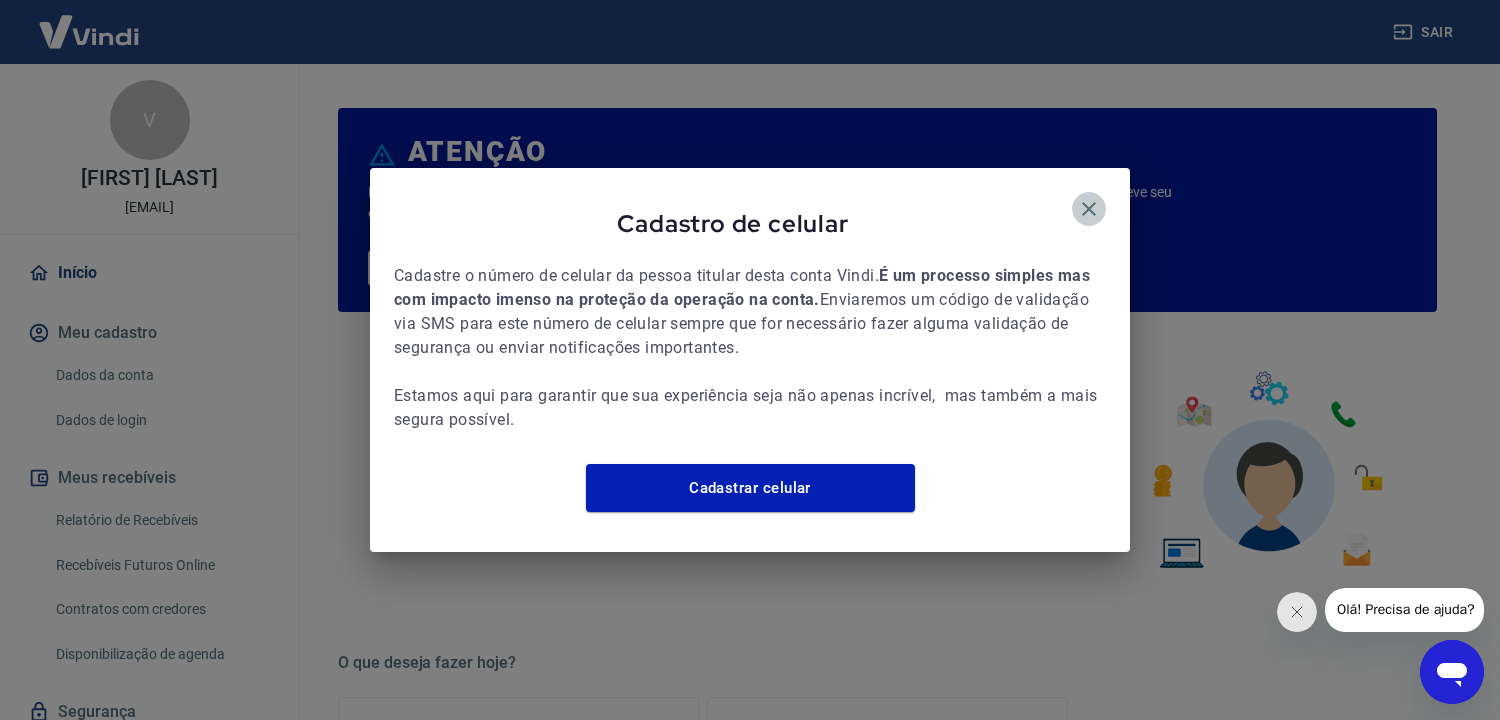 click 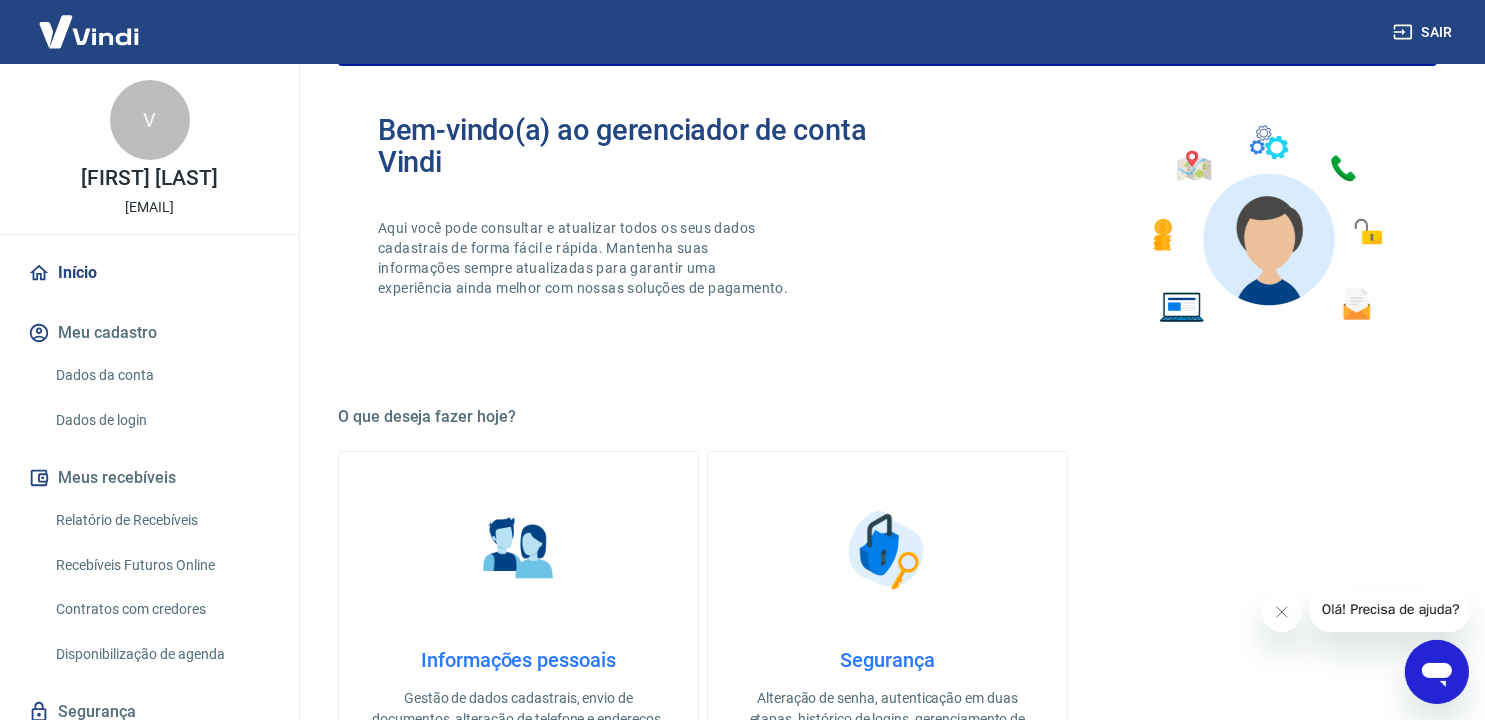 scroll, scrollTop: 0, scrollLeft: 0, axis: both 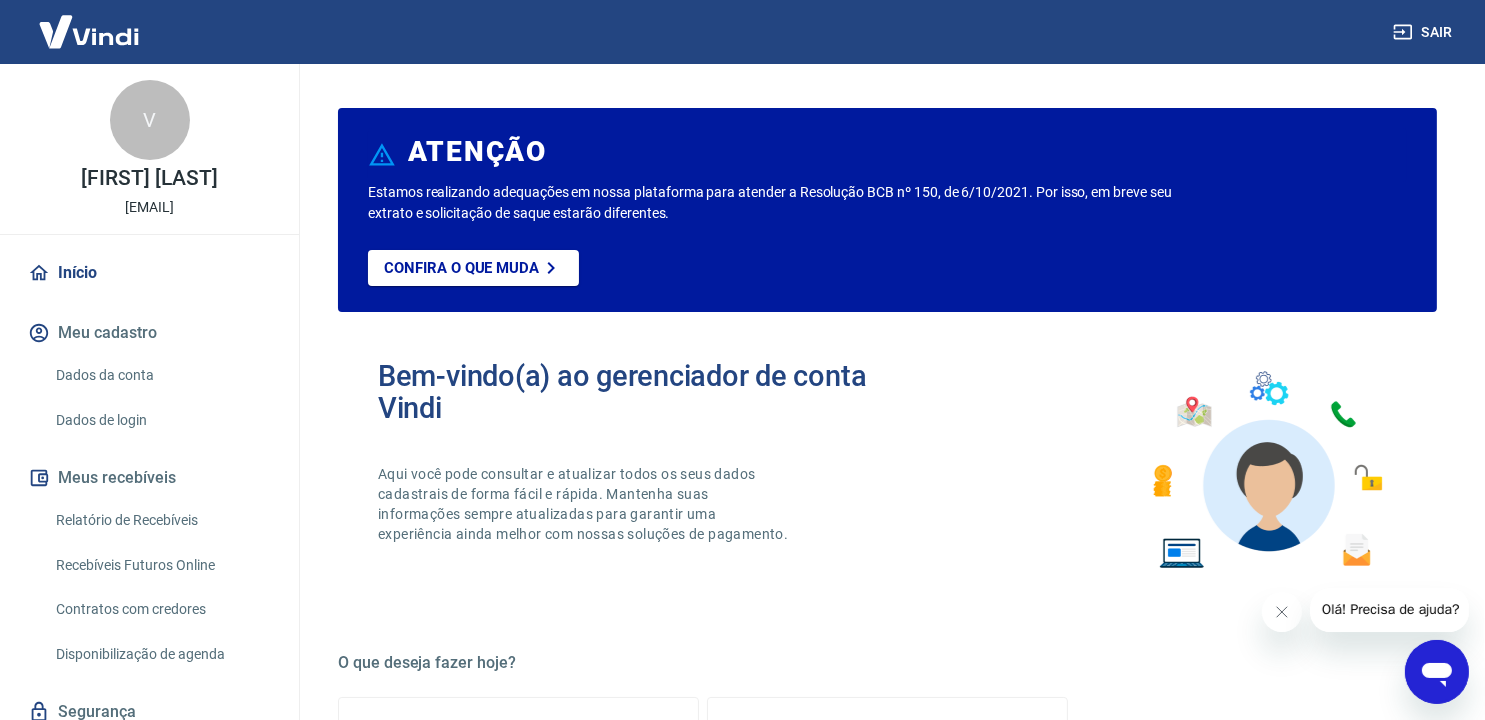 drag, startPoint x: 230, startPoint y: 204, endPoint x: 62, endPoint y: 207, distance: 168.02678 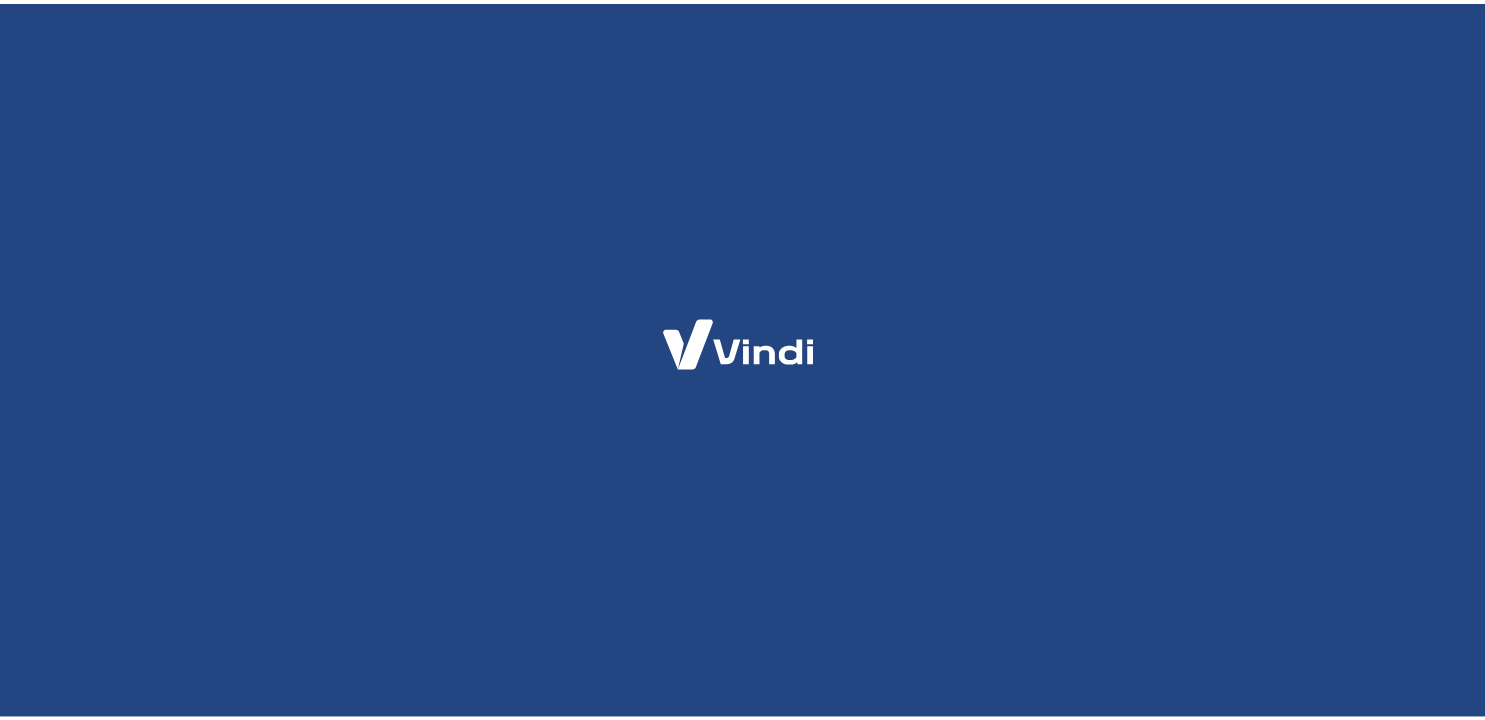scroll, scrollTop: 0, scrollLeft: 0, axis: both 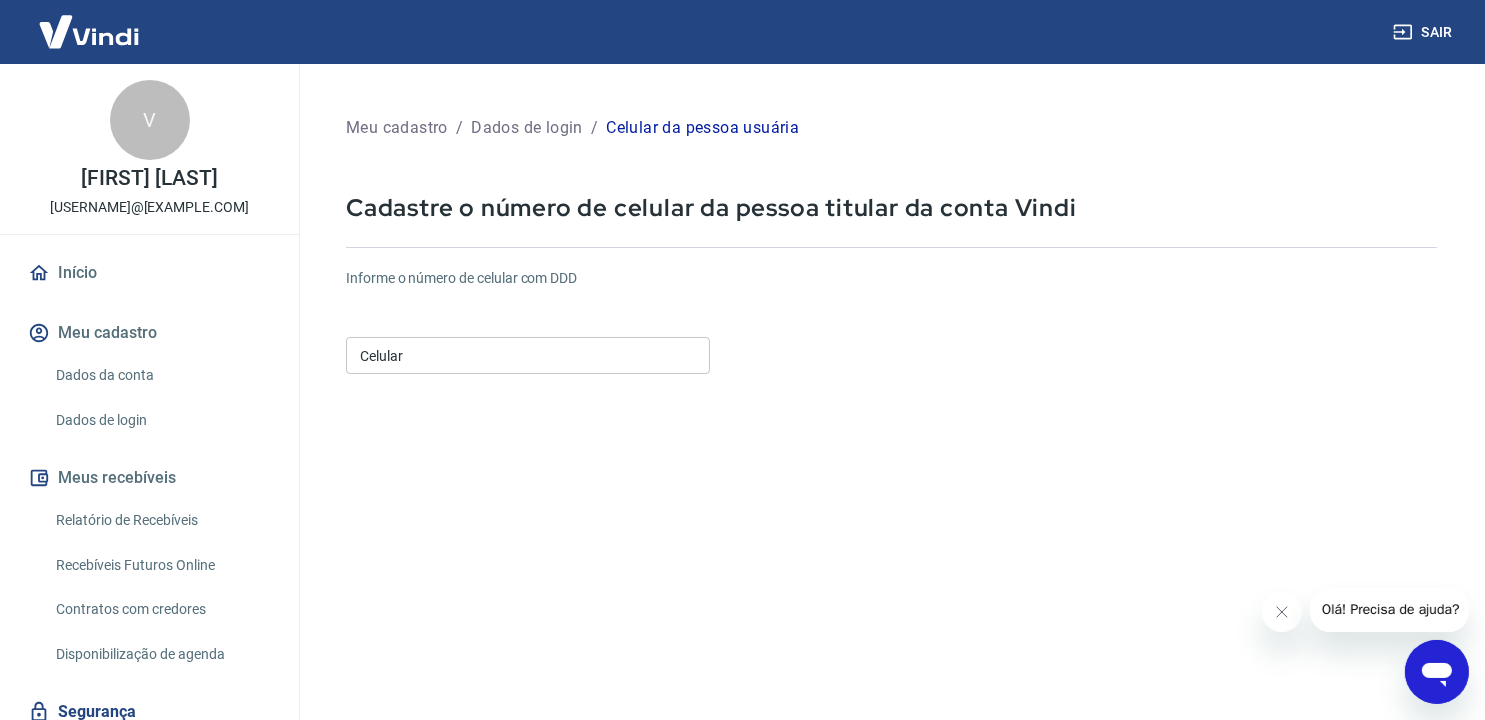 click on "Celular" at bounding box center (528, 355) 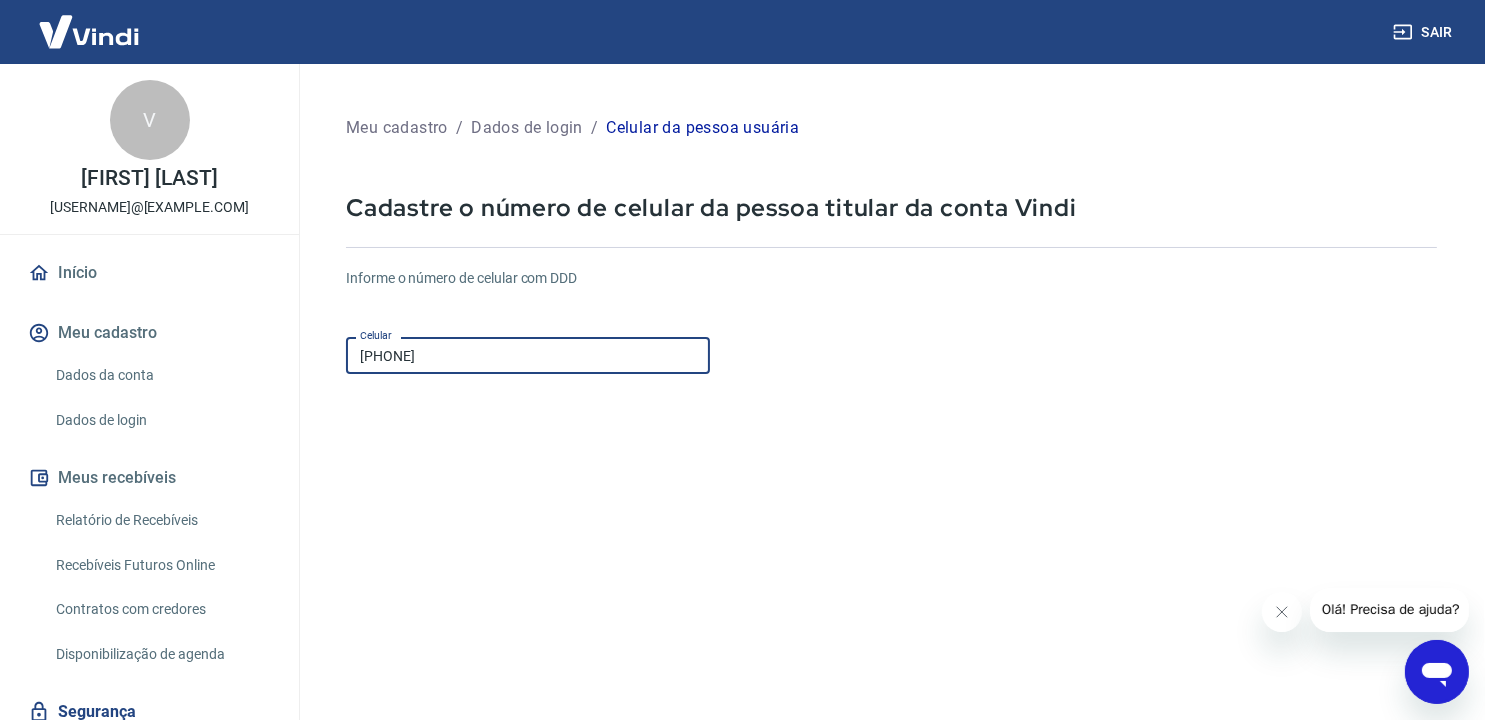 type on "(51) 99310-8526" 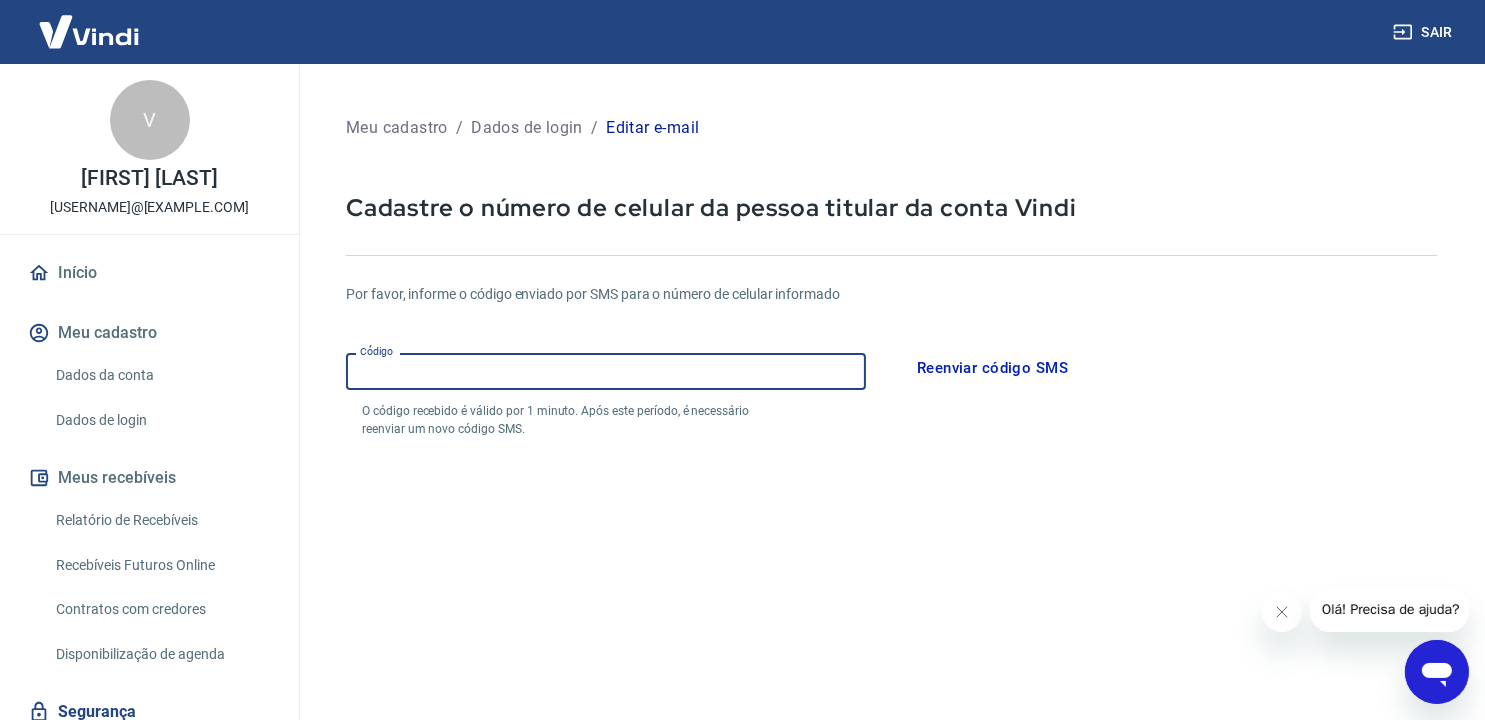 click on "Código" at bounding box center [606, 371] 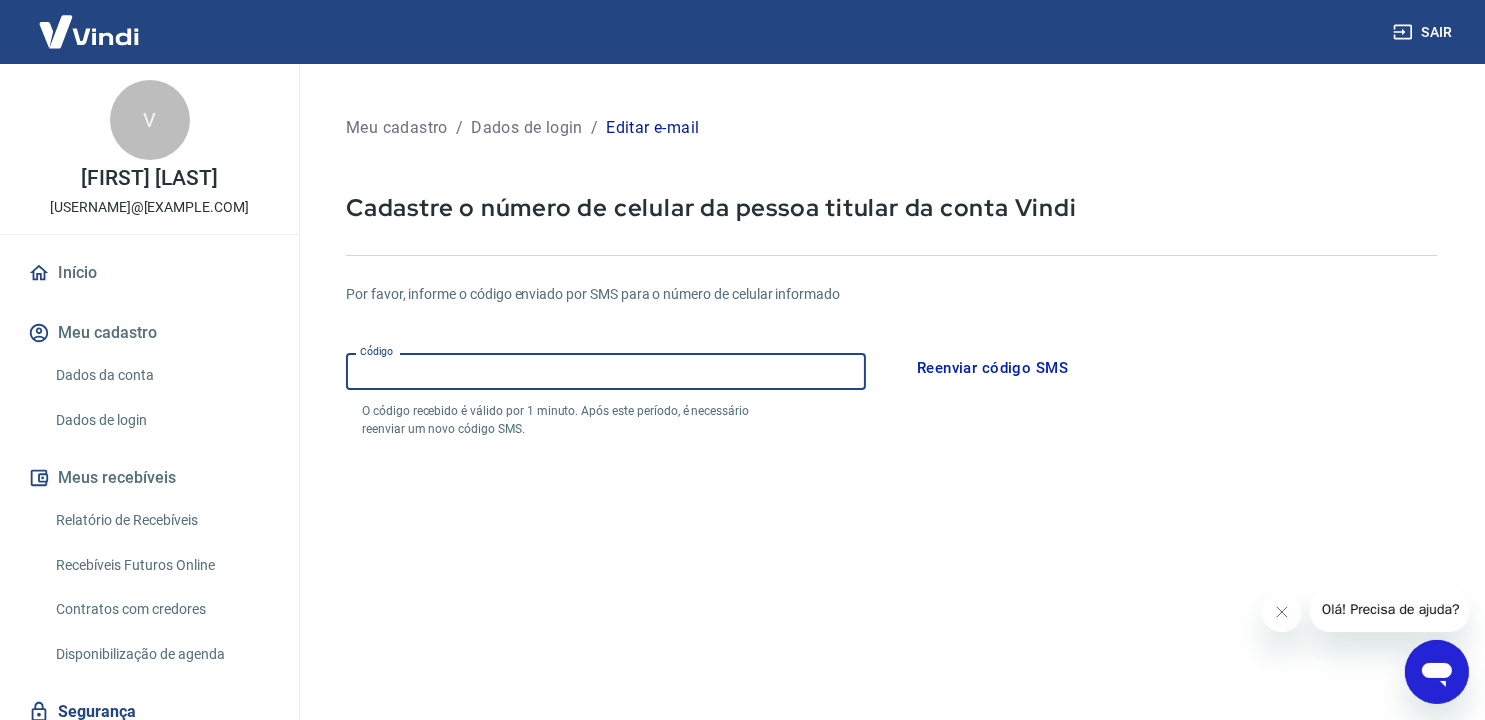 click on "Código" at bounding box center [606, 371] 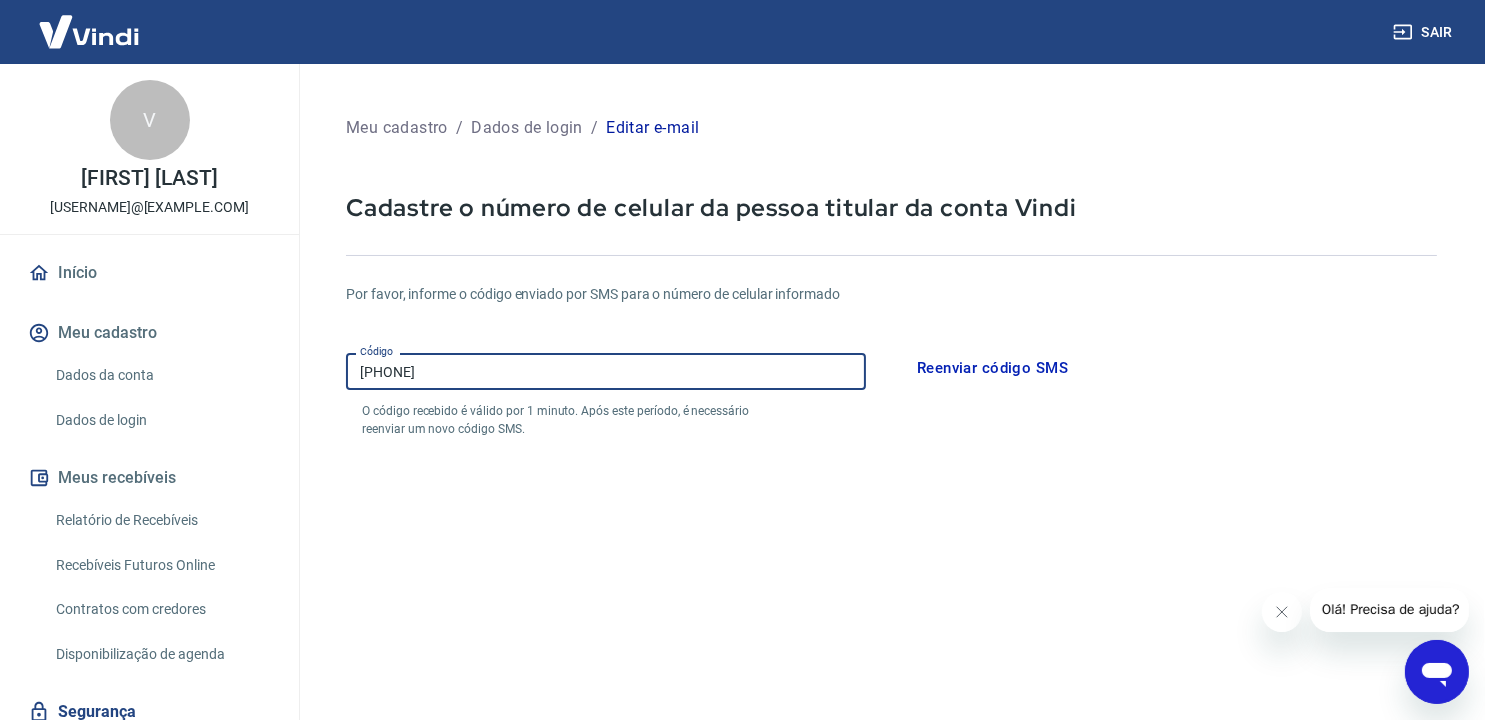 click on "Continuar" at bounding box center [401, 890] 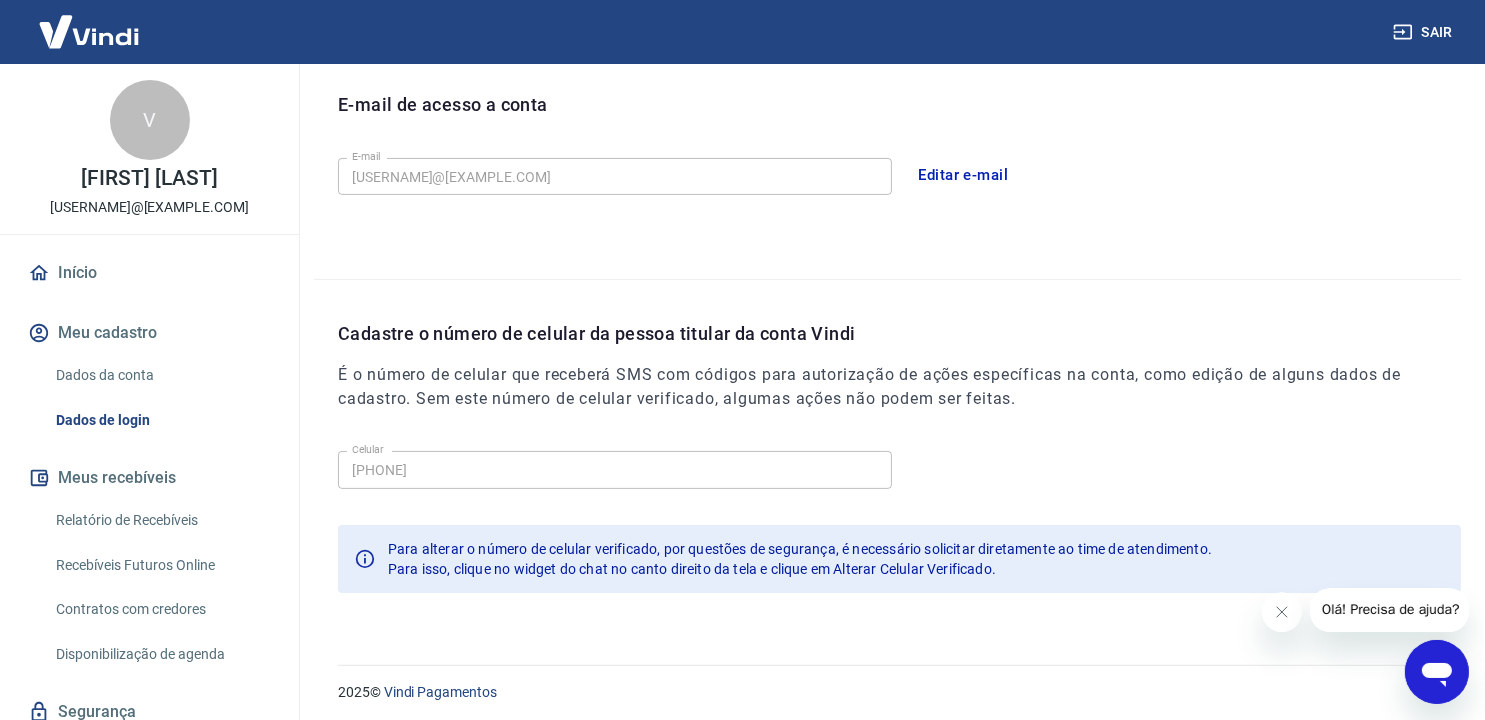 scroll, scrollTop: 559, scrollLeft: 0, axis: vertical 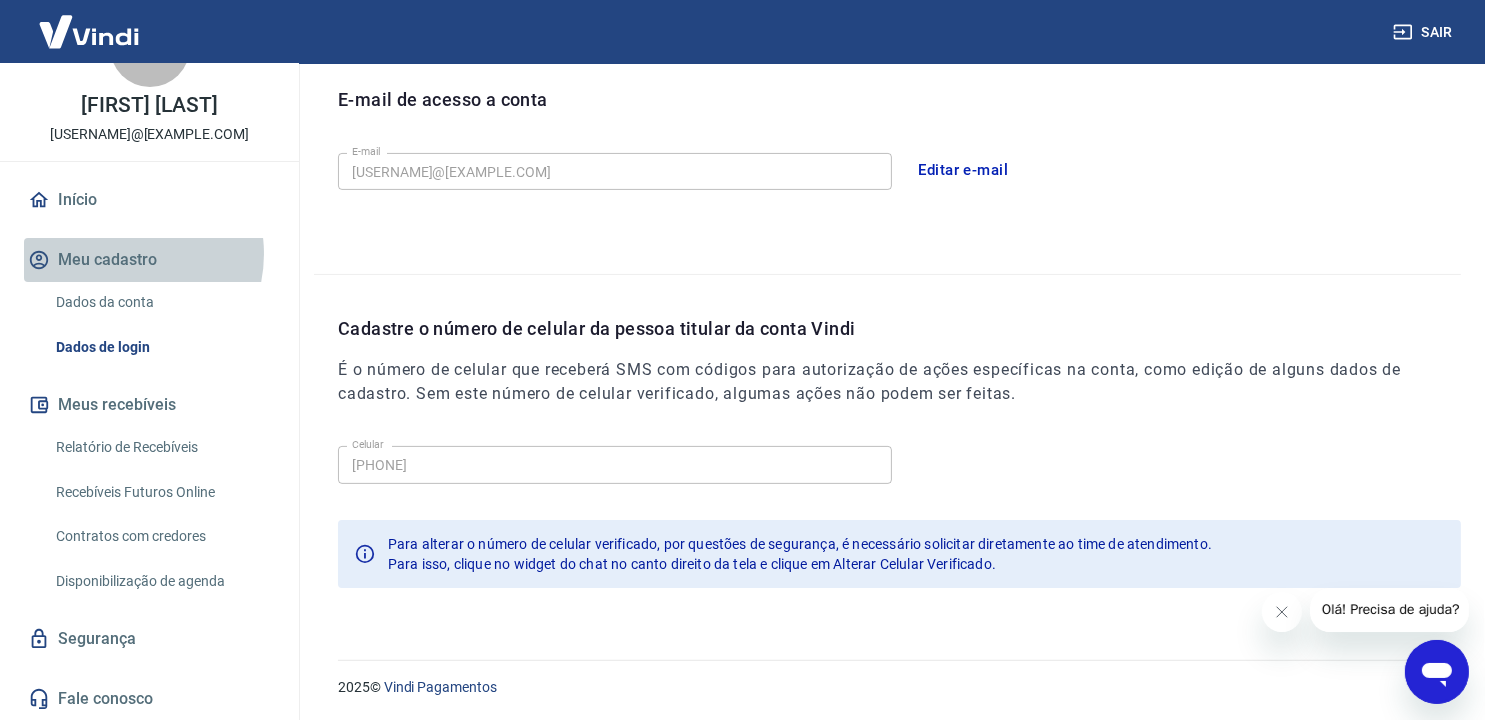 click on "Meu cadastro" at bounding box center [149, 260] 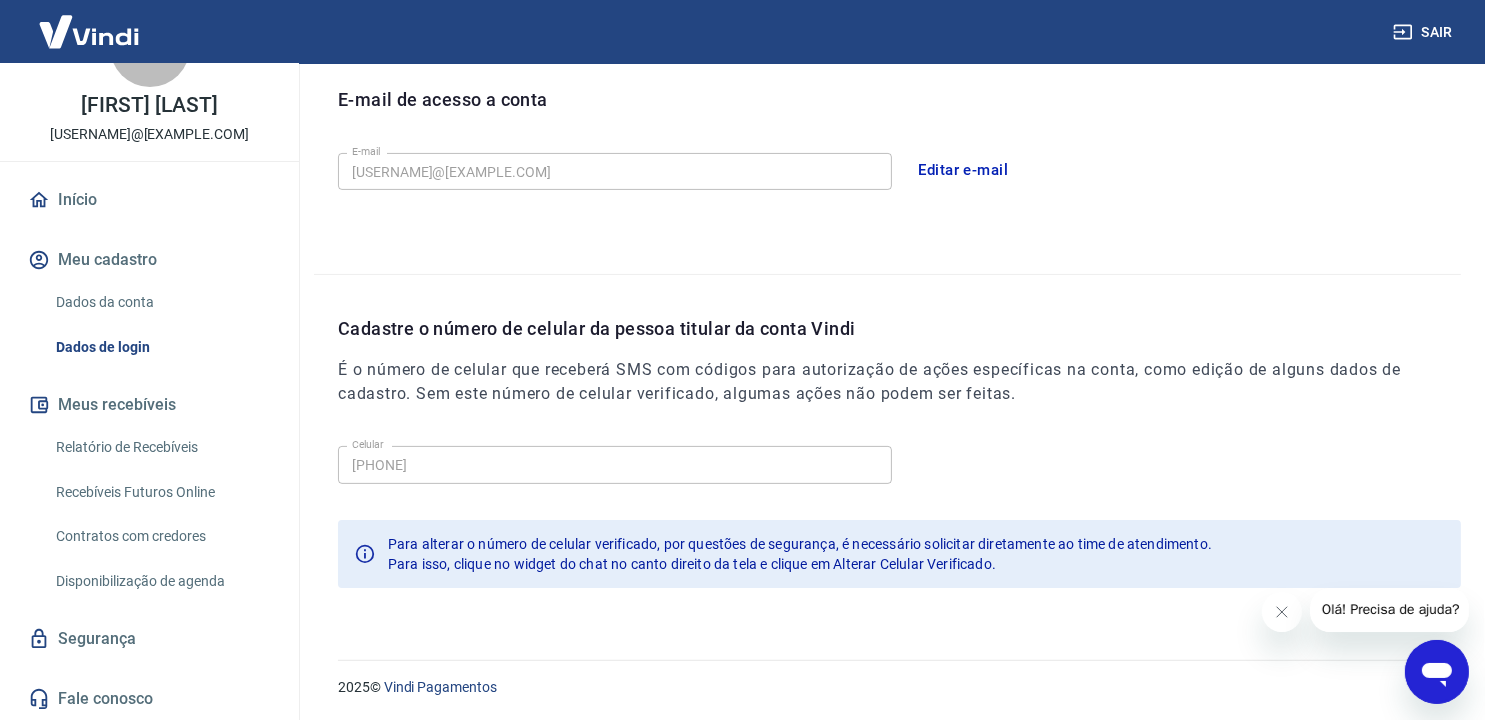click on "Relatório de Recebíveis" at bounding box center [161, 447] 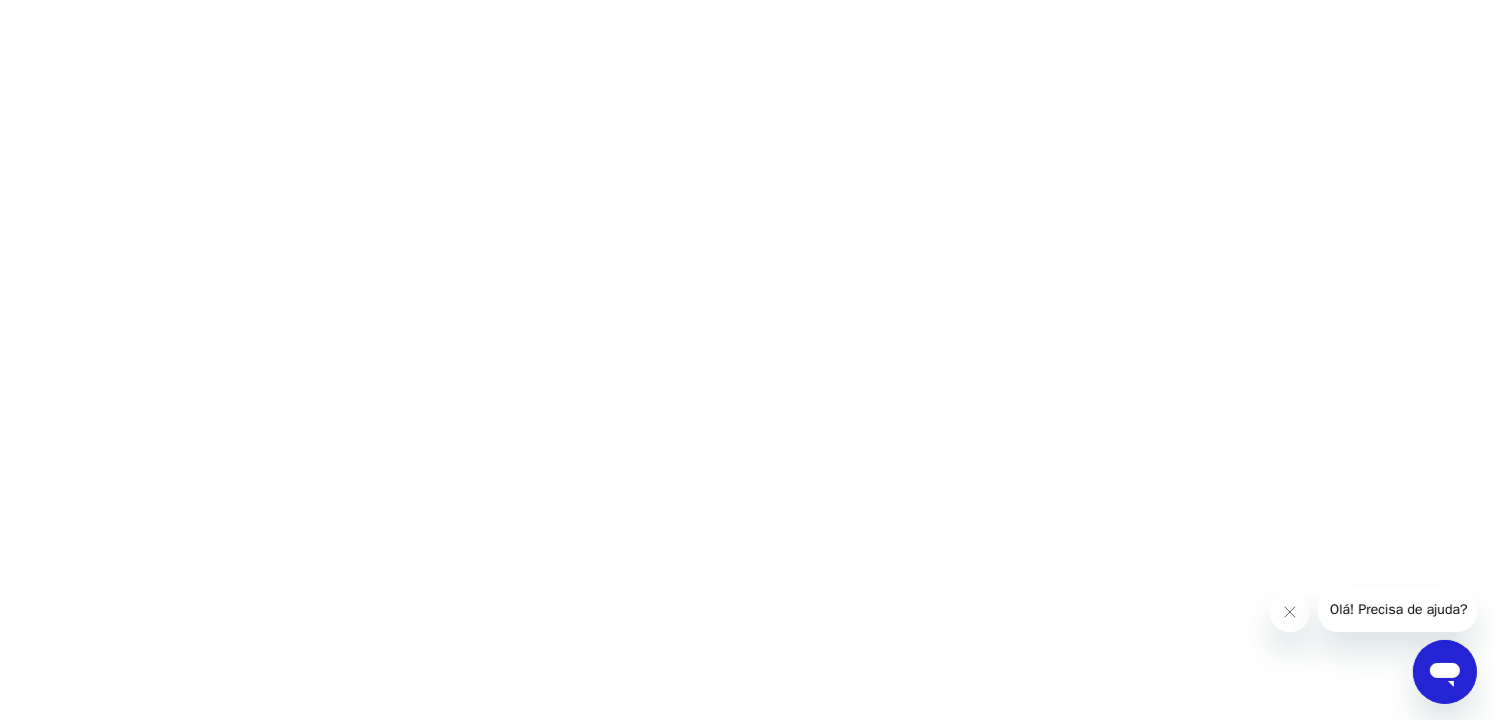 scroll, scrollTop: 0, scrollLeft: 0, axis: both 